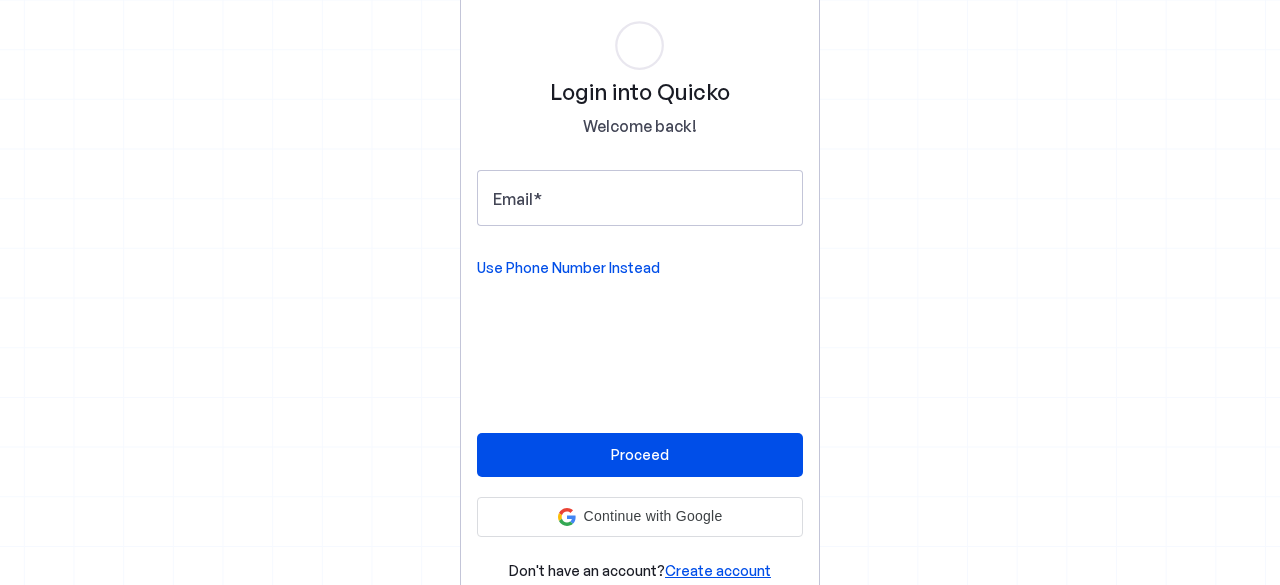 scroll, scrollTop: 0, scrollLeft: 0, axis: both 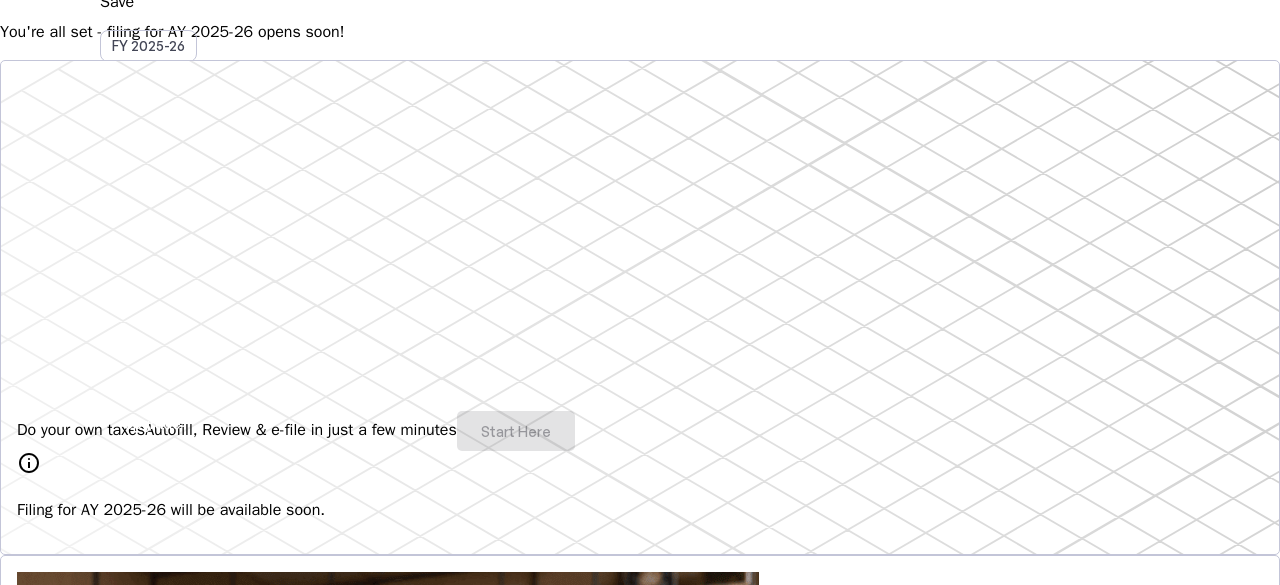 click on "Do your own taxes   Autofill, Review & e-file in just a few minutes   Start Here  info Filing for AY 2025-26 will be available soon." at bounding box center [640, 307] 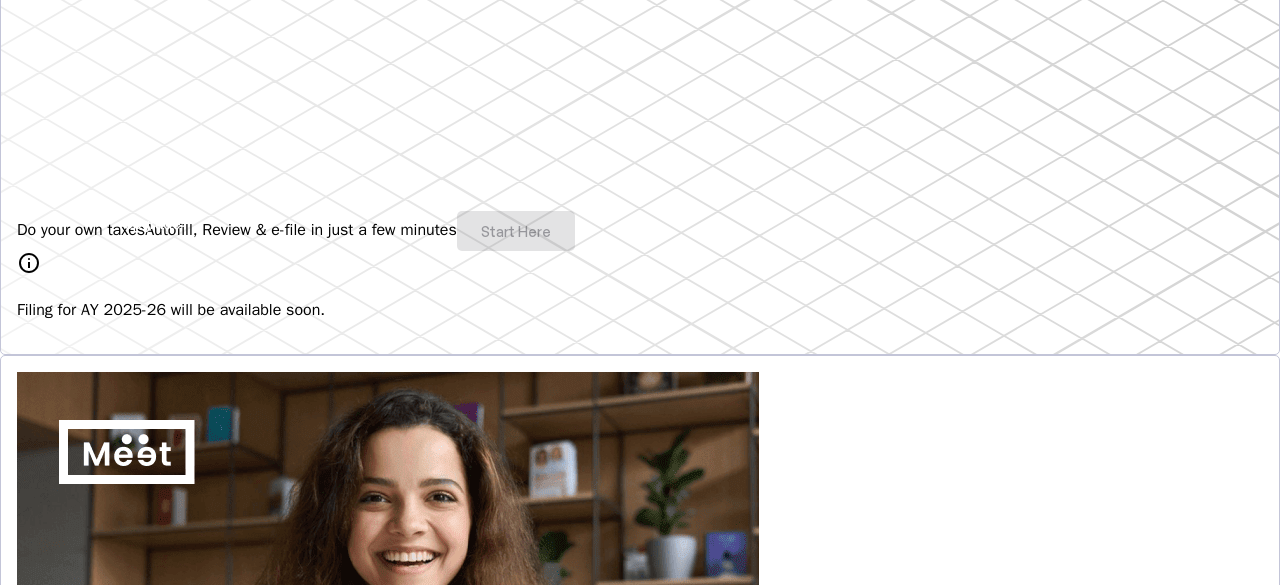 scroll, scrollTop: 0, scrollLeft: 0, axis: both 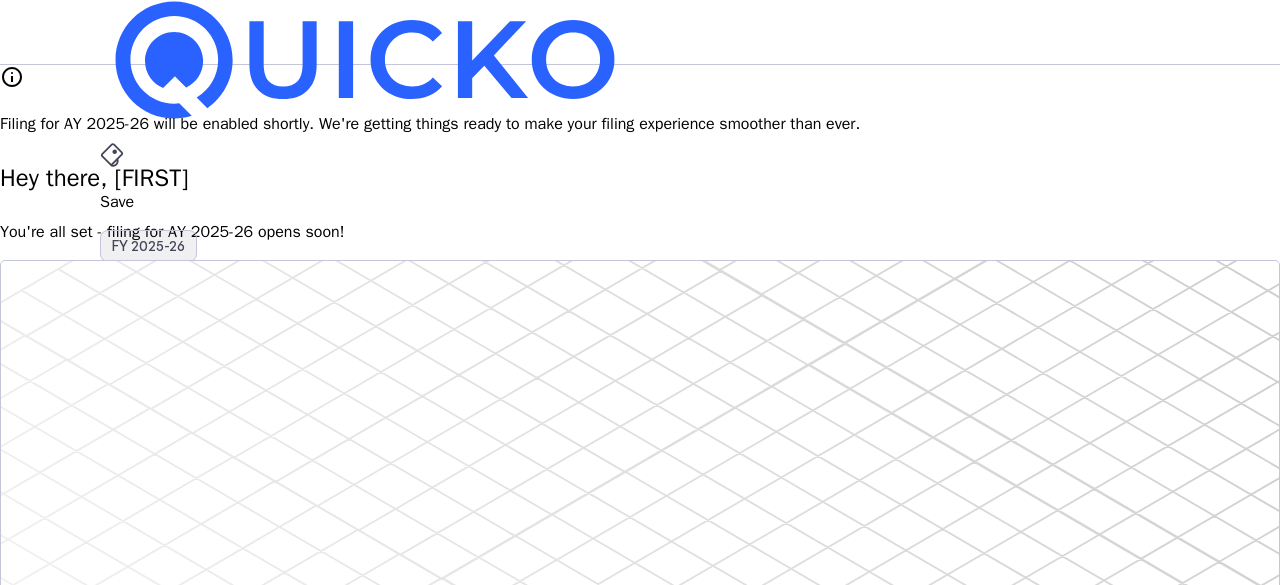 click on "FY 2025-26" at bounding box center (148, 246) 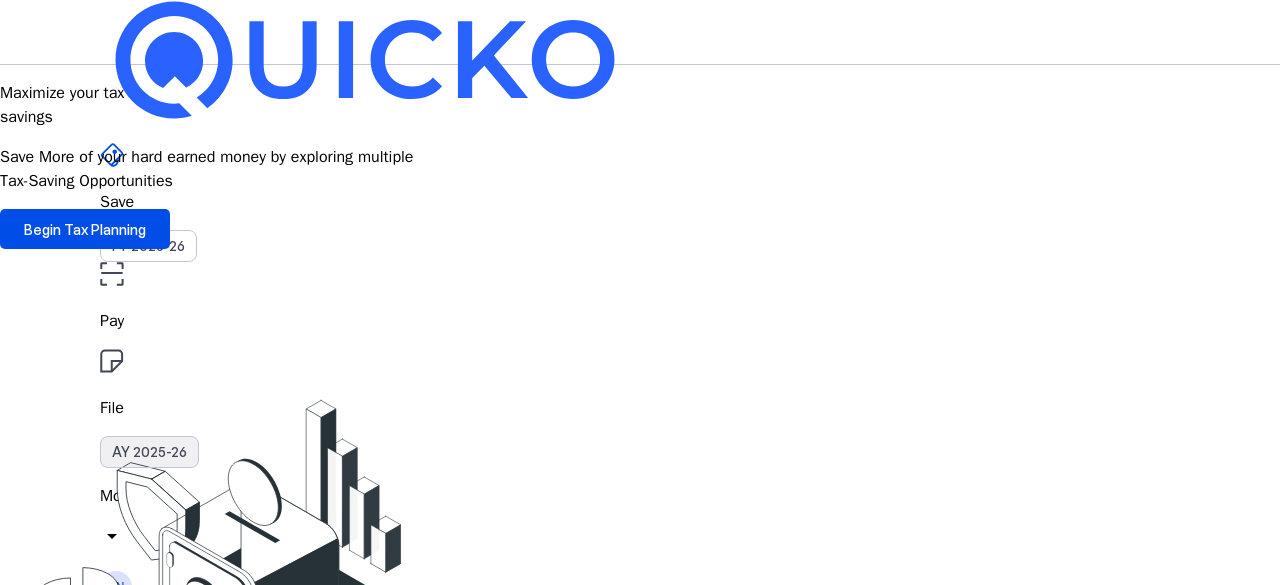 click on "AY 2025-26" at bounding box center [149, 452] 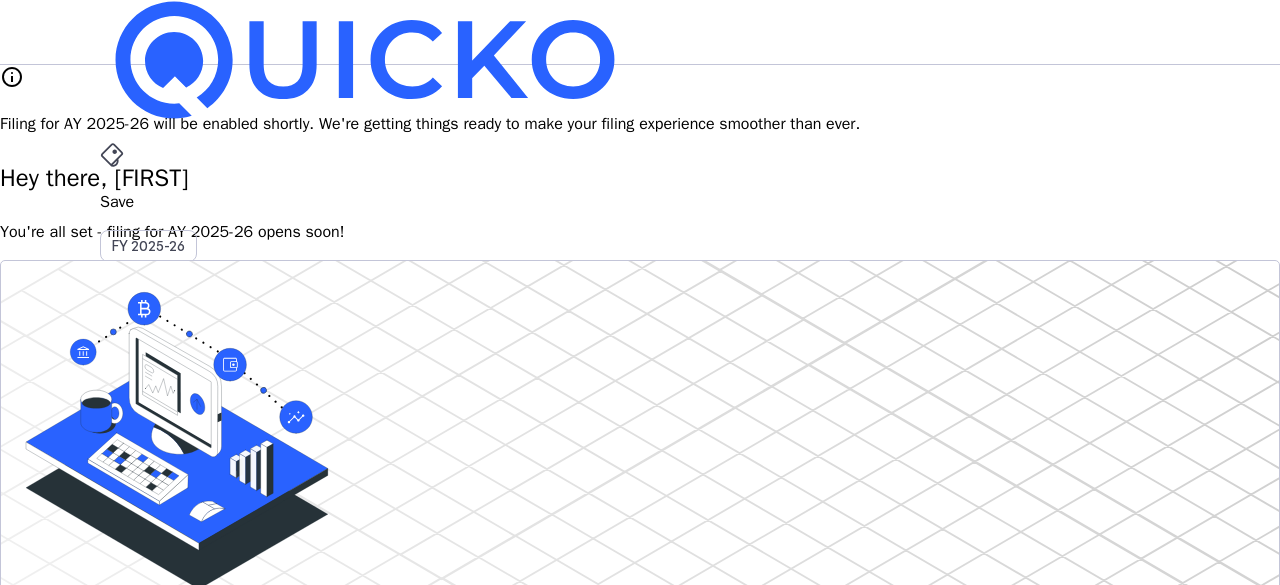 click on "More" at bounding box center [640, 496] 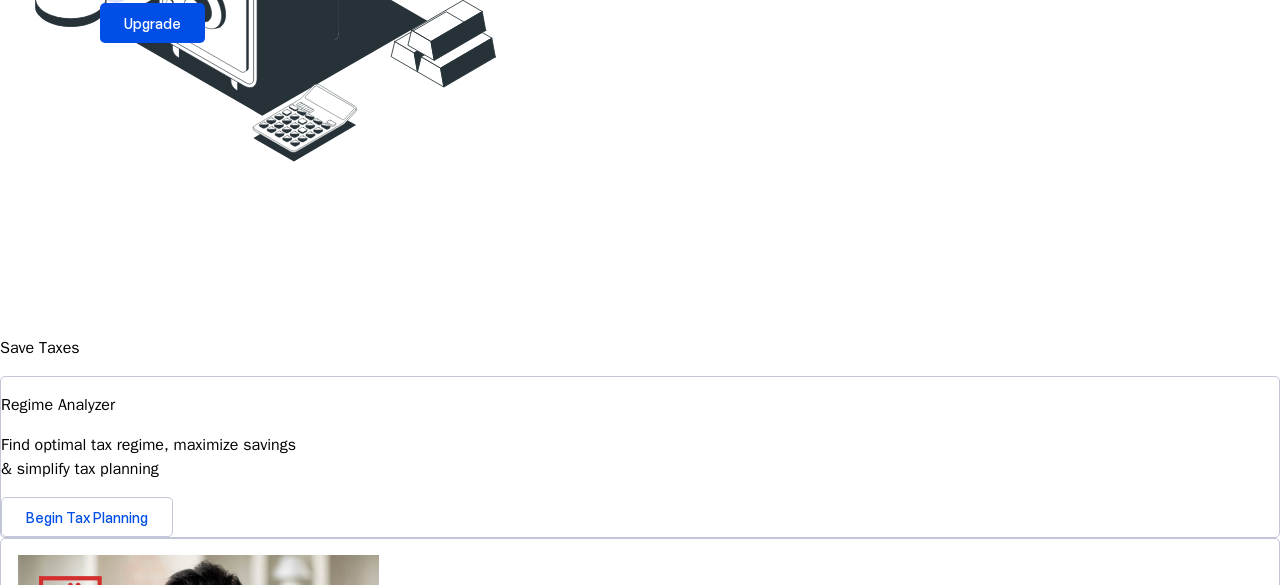 scroll, scrollTop: 0, scrollLeft: 0, axis: both 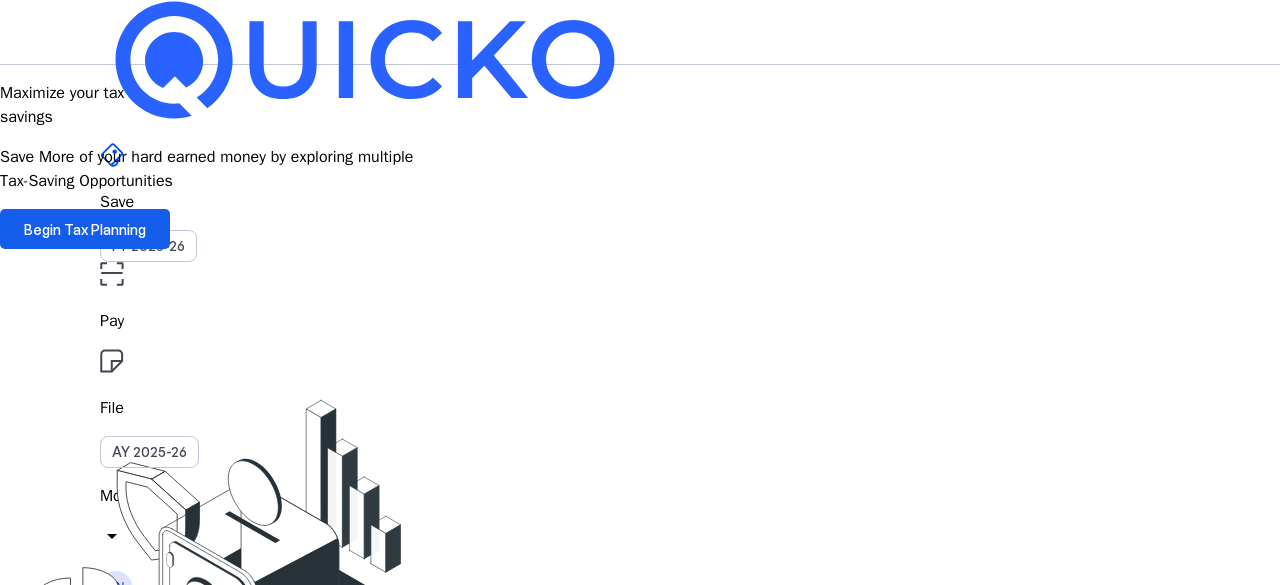 click on "Begin Tax Planning" at bounding box center (85, 229) 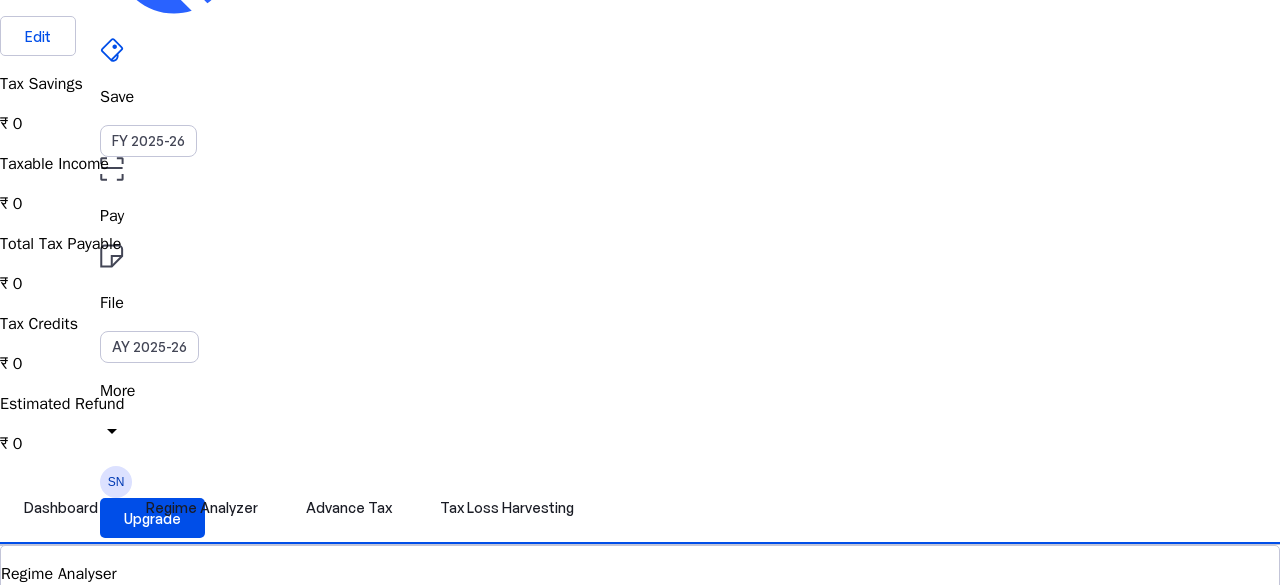 scroll, scrollTop: 0, scrollLeft: 0, axis: both 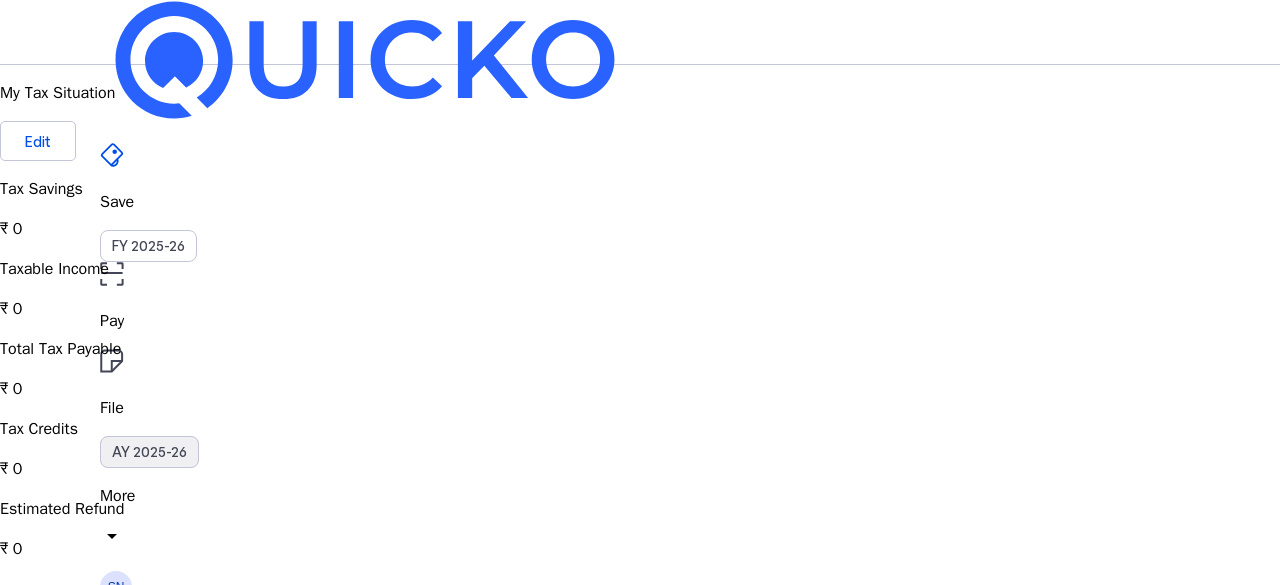 click on "AY 2025-26" at bounding box center (149, 452) 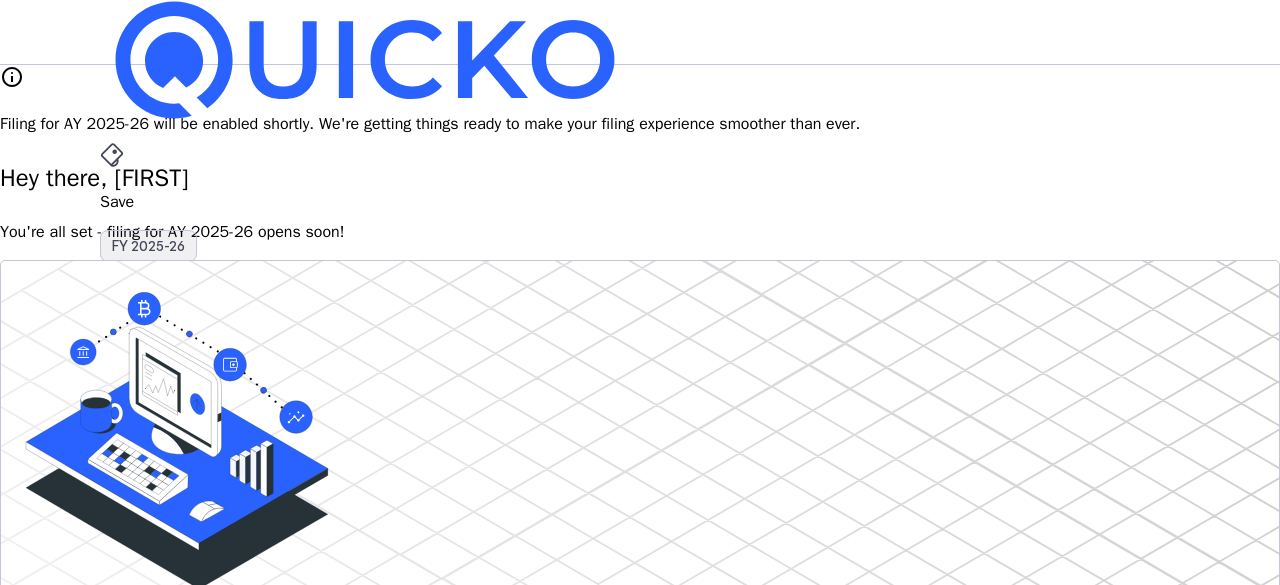 click on "FY 2025-26" at bounding box center (148, 246) 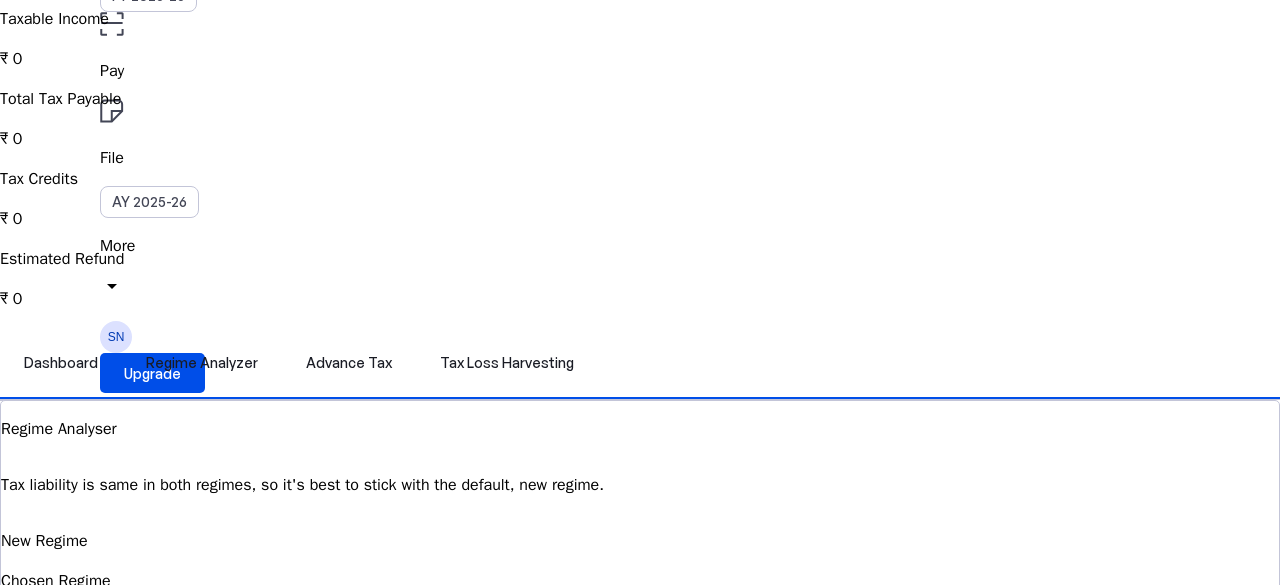 scroll, scrollTop: 0, scrollLeft: 0, axis: both 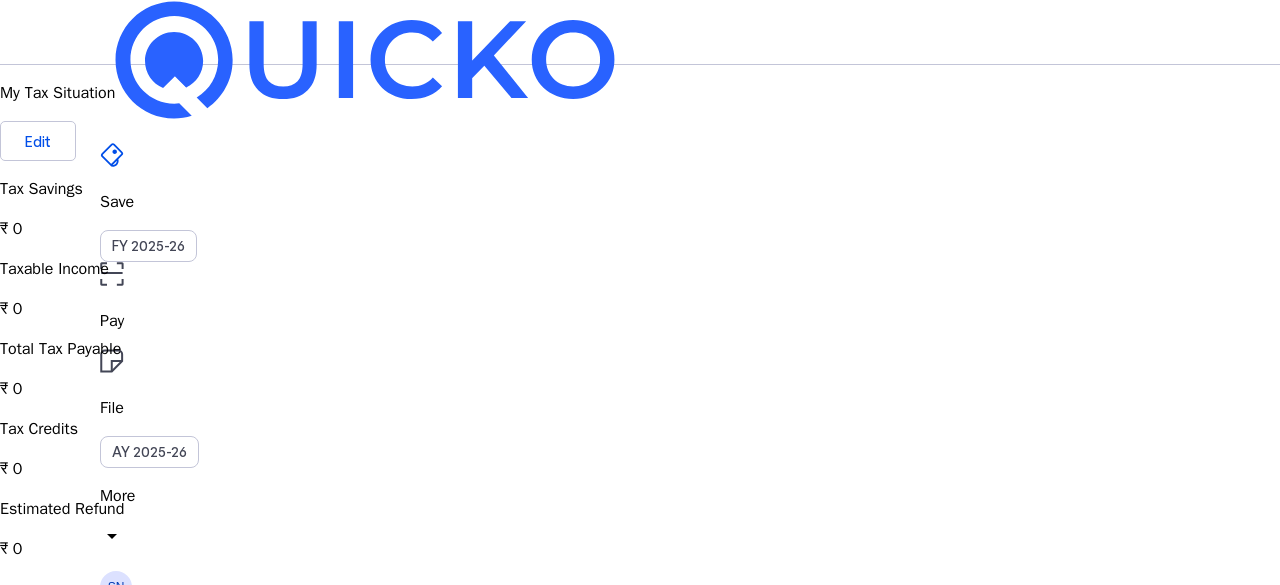 click on "Save FY 2025-26  Pay   File AY 2025-26  More  arrow_drop_down  SN   Upgrade" at bounding box center [640, 32] 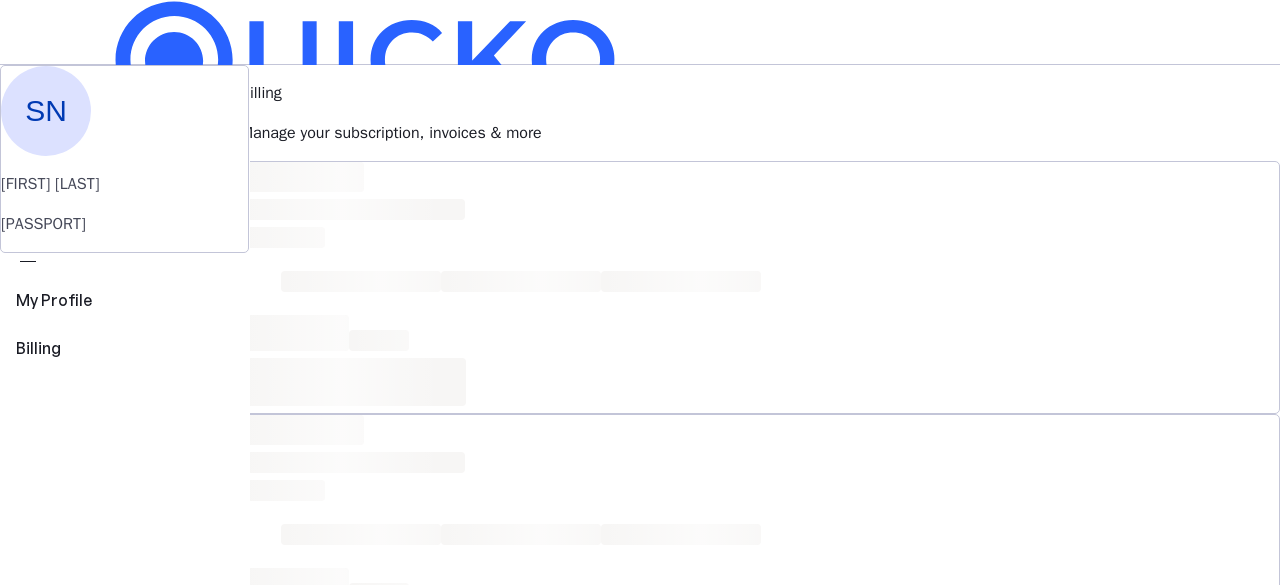 click on "Save FY 2025-26  Pay   File AY 2025-26  More  arrow_drop_down  SN   Upgrade" at bounding box center [640, 32] 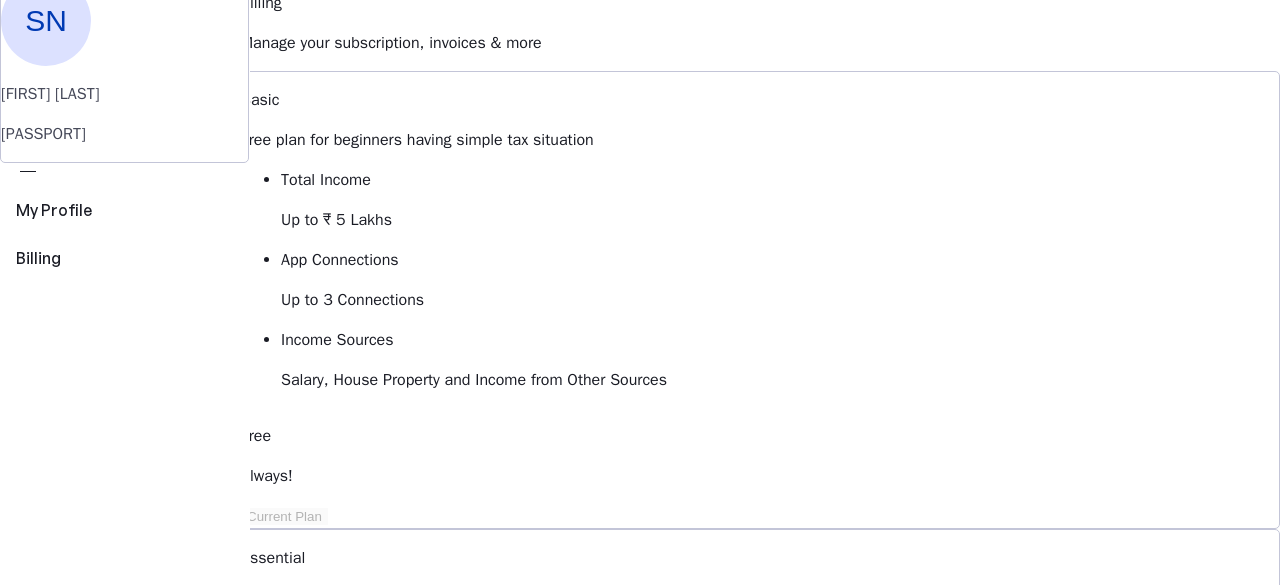 scroll, scrollTop: 200, scrollLeft: 0, axis: vertical 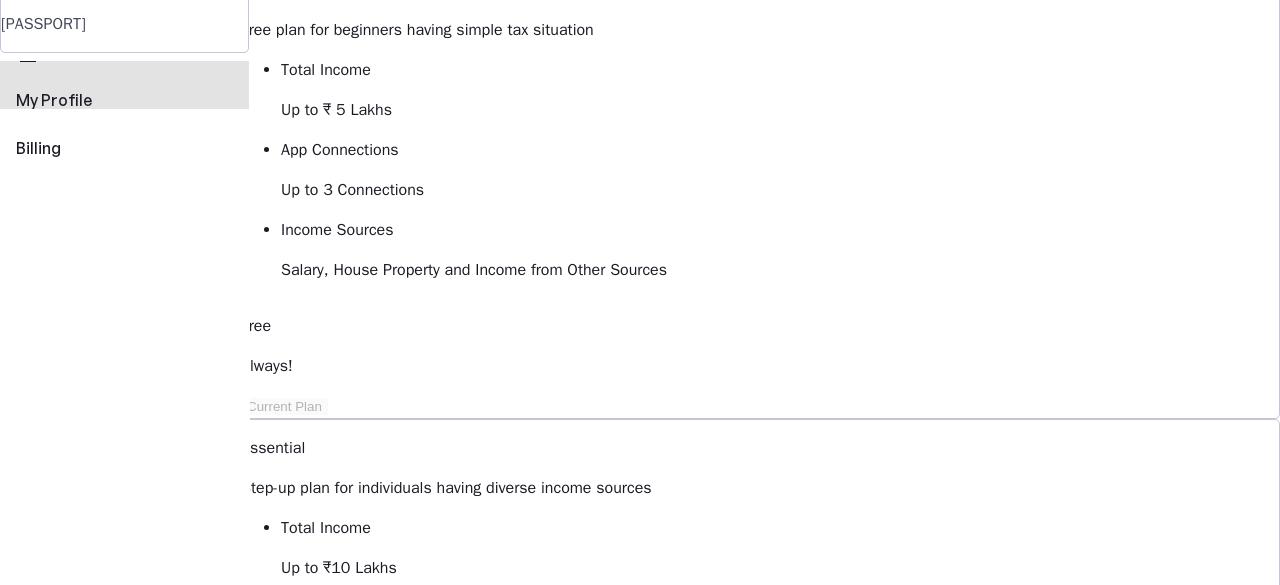click on "My Profile" at bounding box center [124, 100] 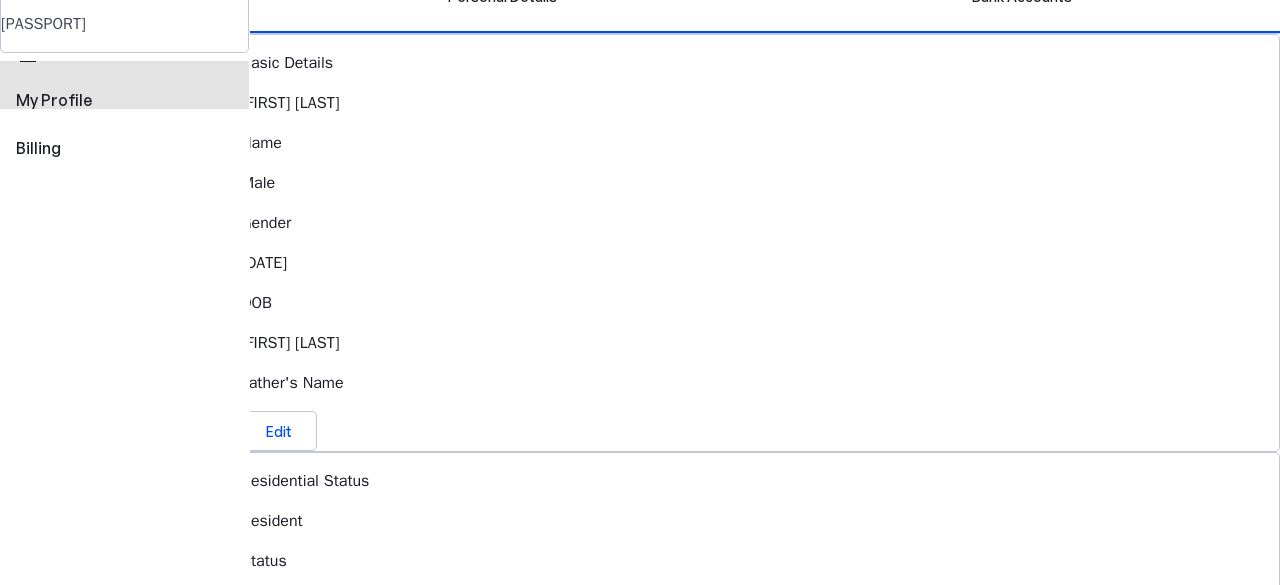 scroll, scrollTop: 0, scrollLeft: 0, axis: both 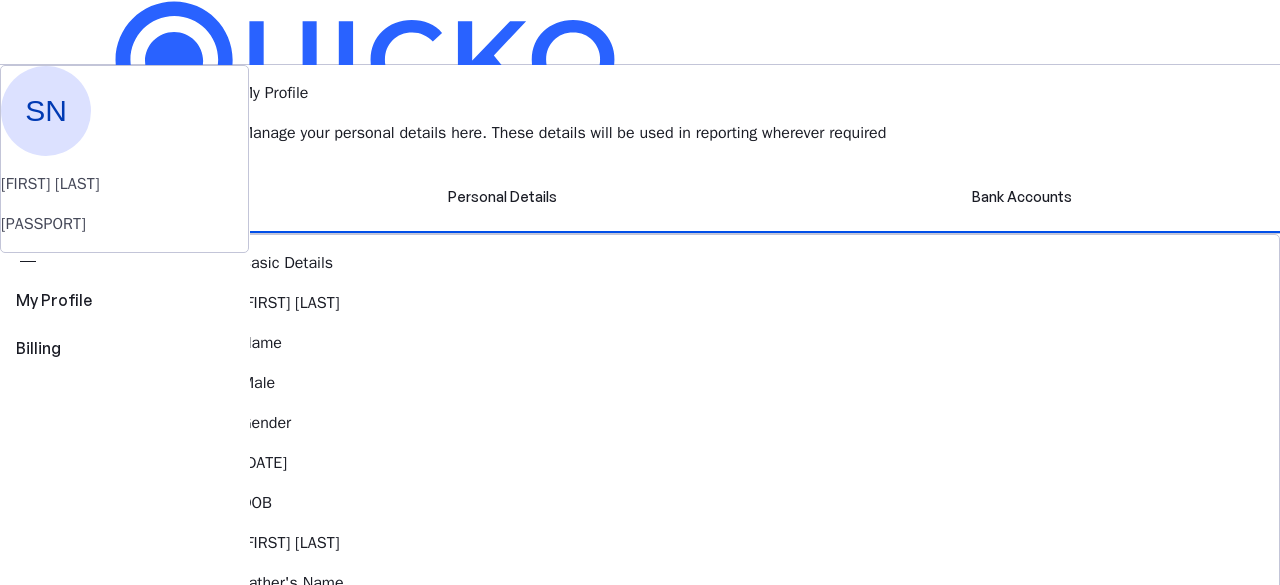 click on "Save" at bounding box center [640, 202] 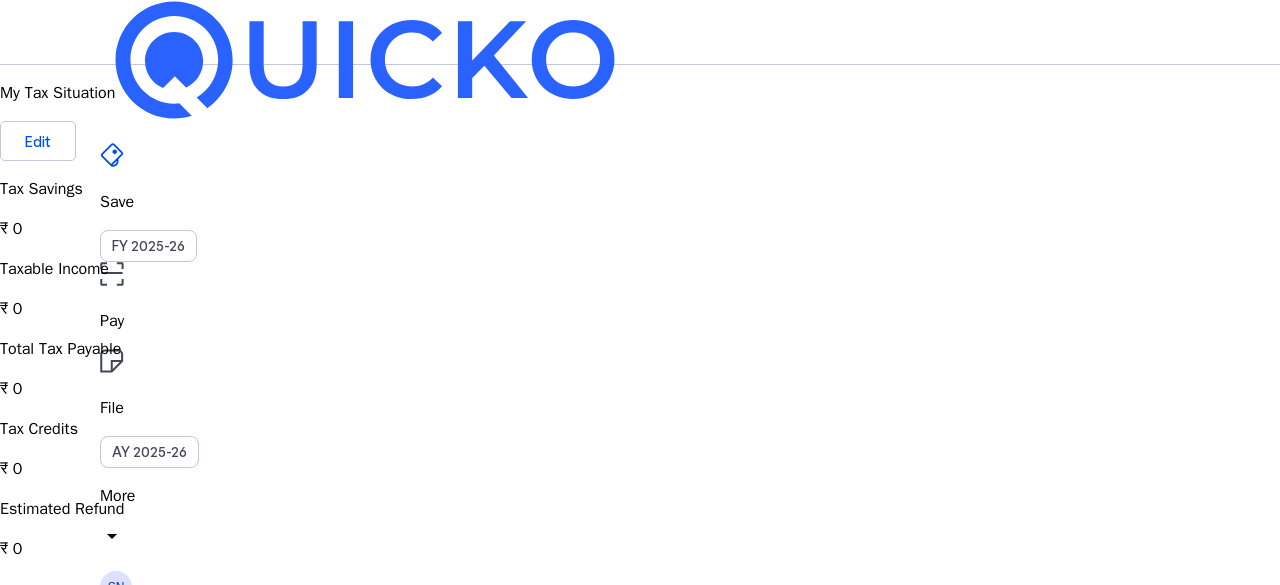 click at bounding box center (112, 274) 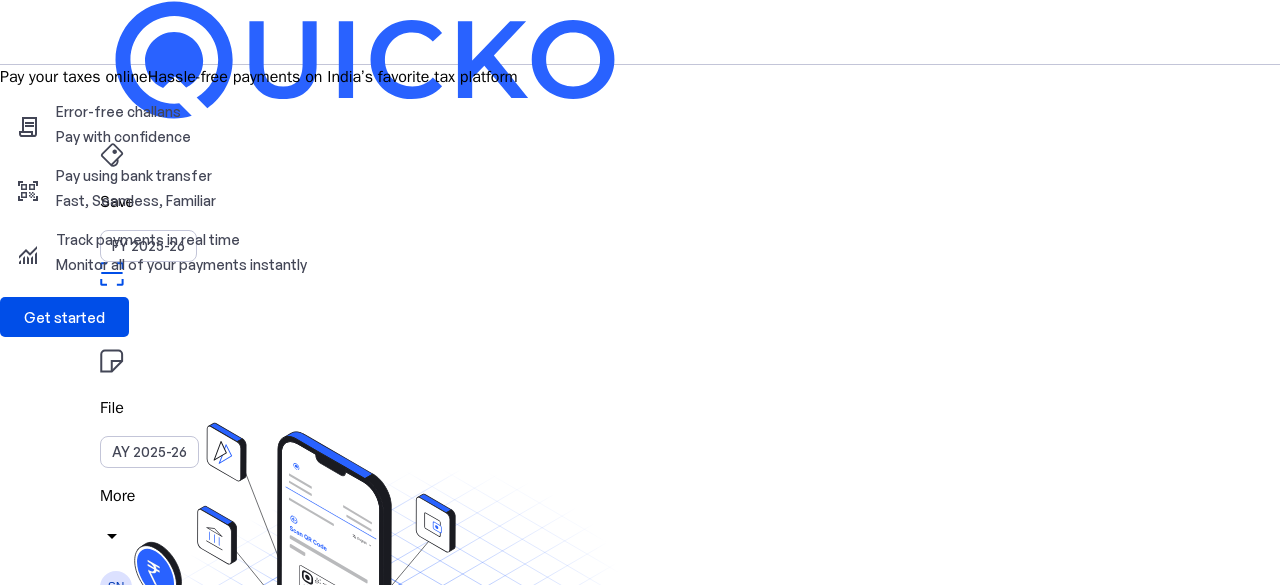 click on "More" at bounding box center [640, 496] 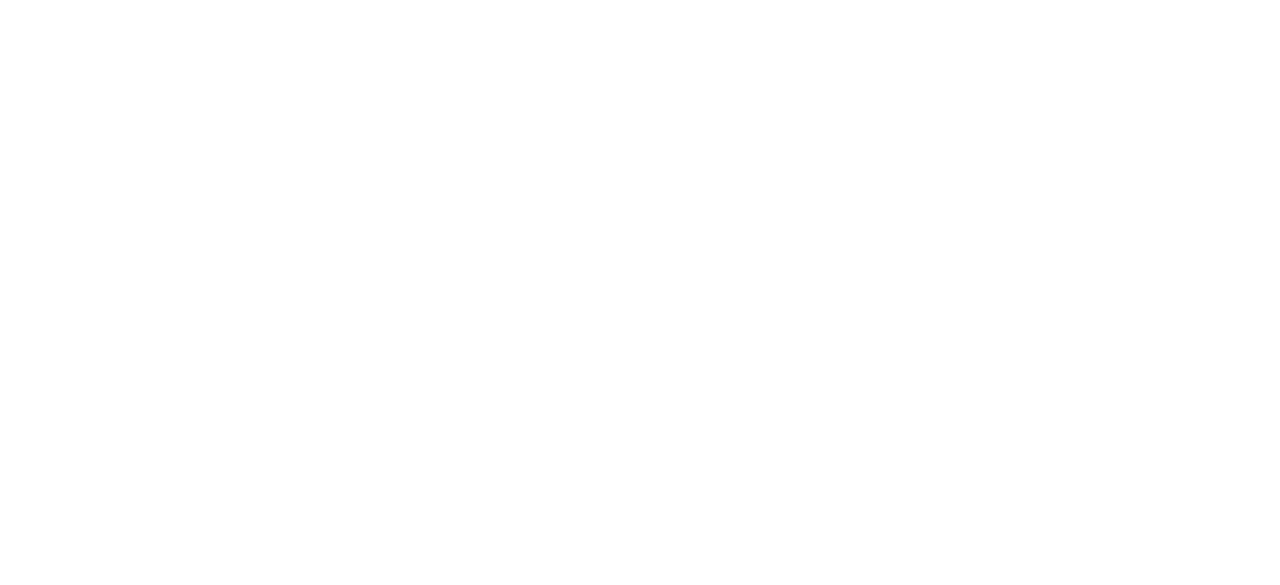 scroll, scrollTop: 0, scrollLeft: 0, axis: both 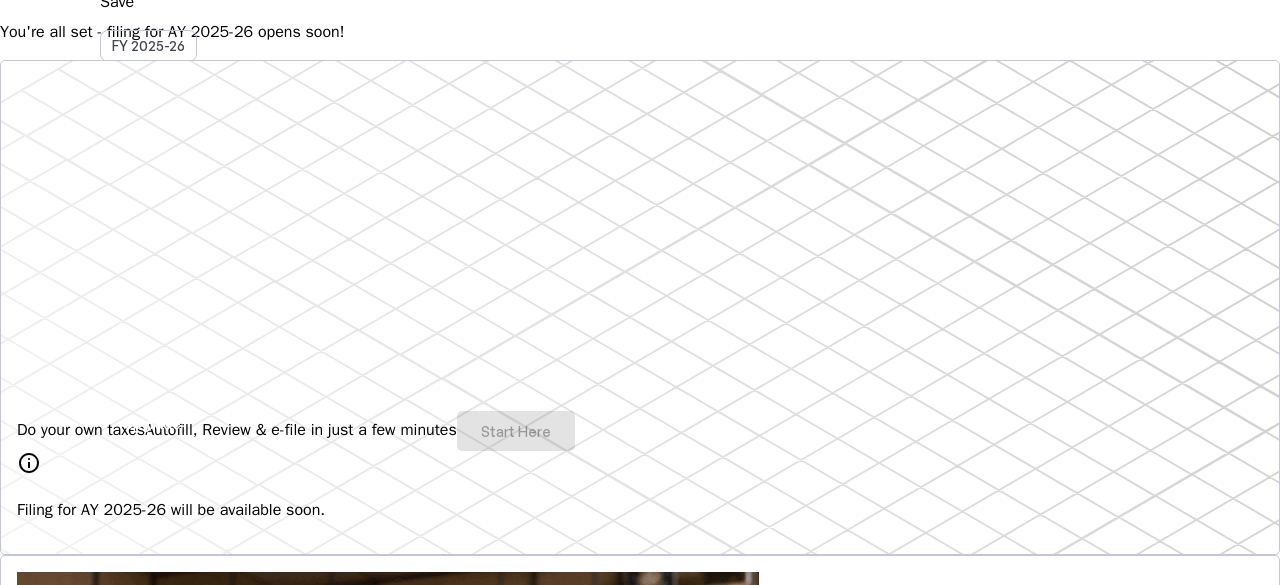 click at bounding box center [67, 1150] 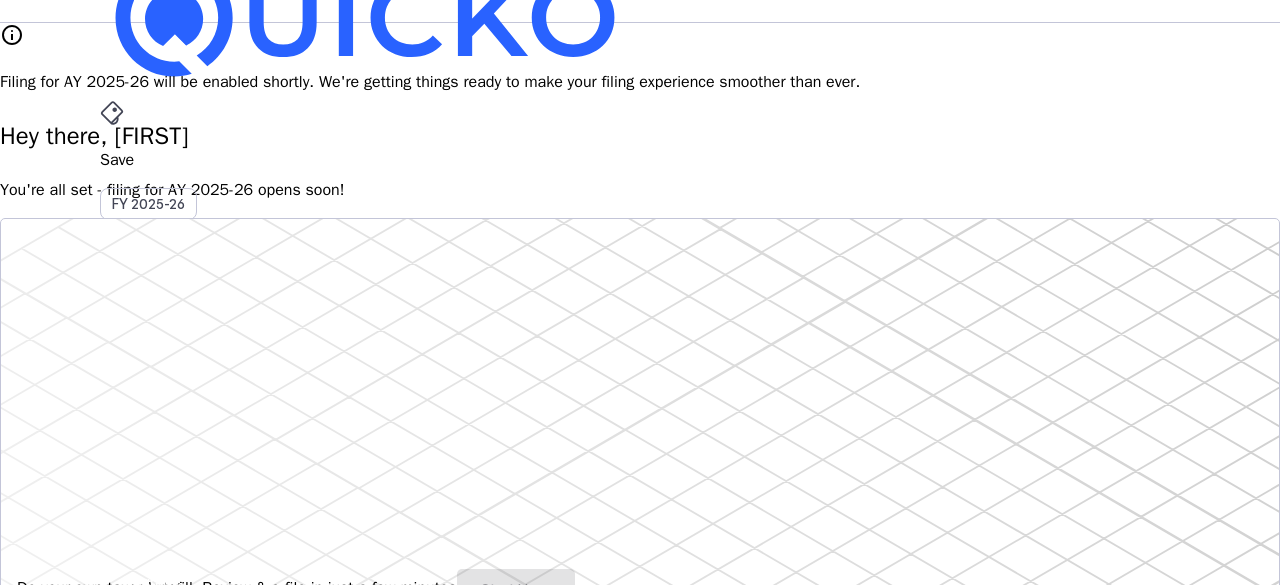 scroll, scrollTop: 0, scrollLeft: 0, axis: both 